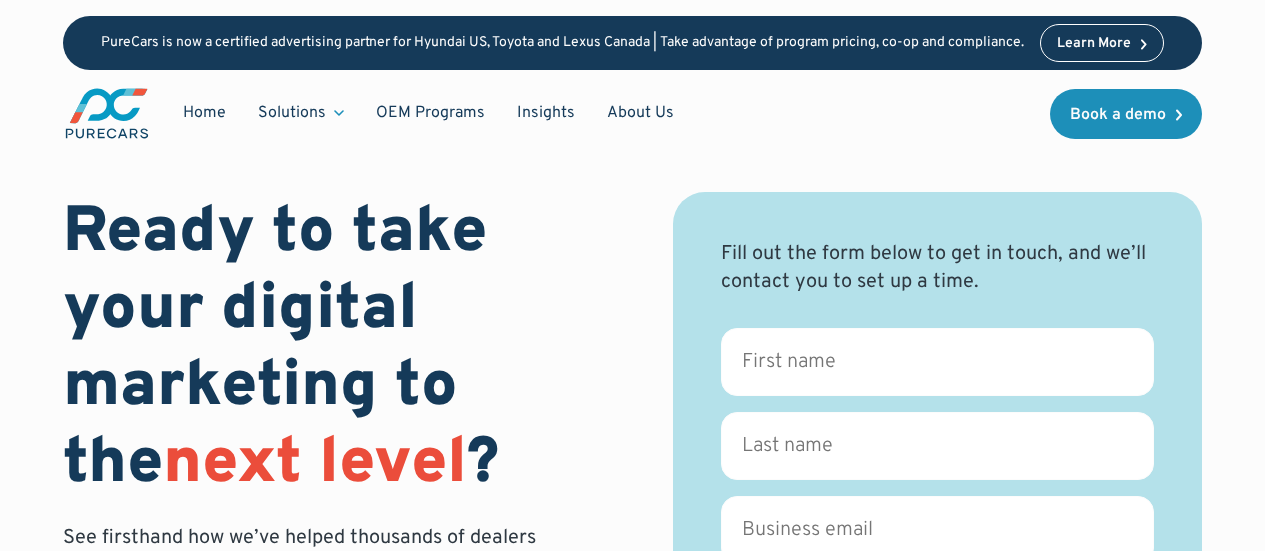 scroll, scrollTop: 59, scrollLeft: 0, axis: vertical 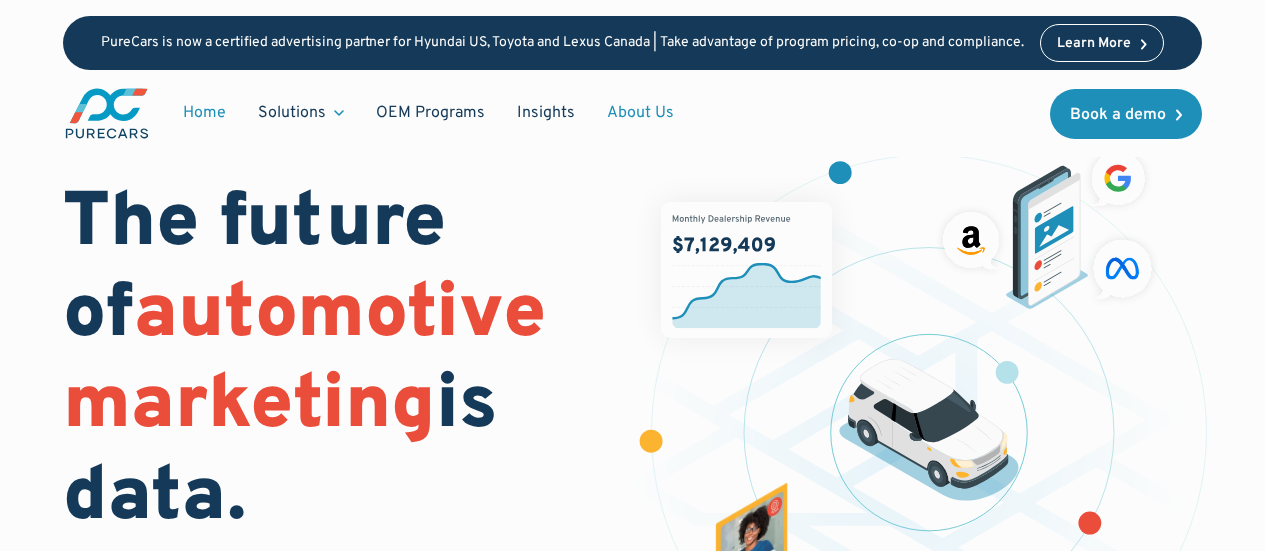 click on "About Us" at bounding box center [640, 113] 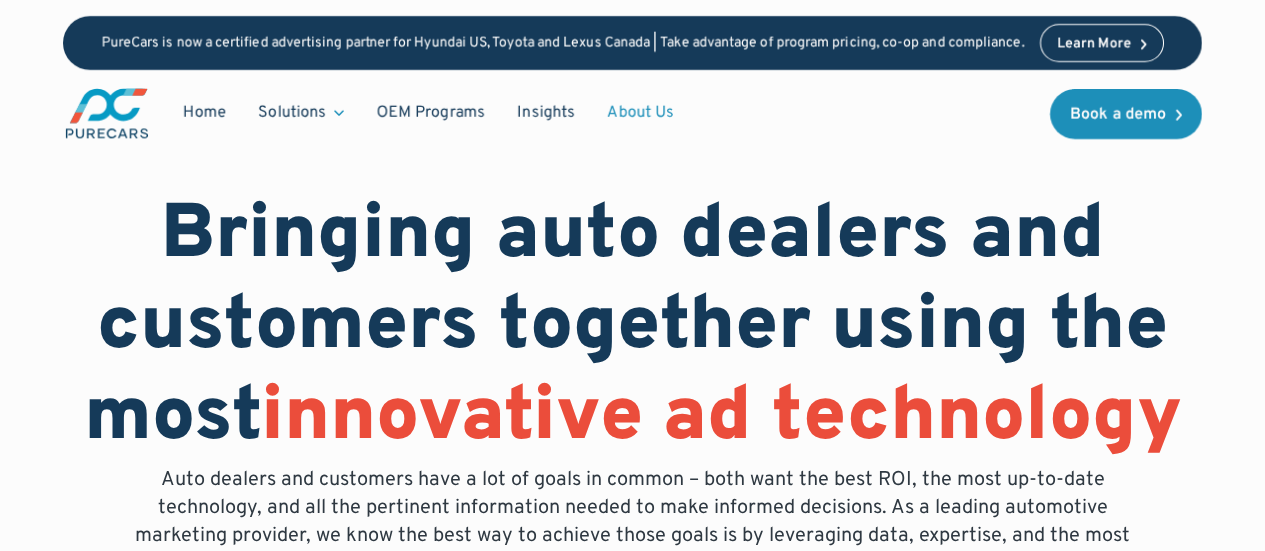 scroll, scrollTop: 0, scrollLeft: 0, axis: both 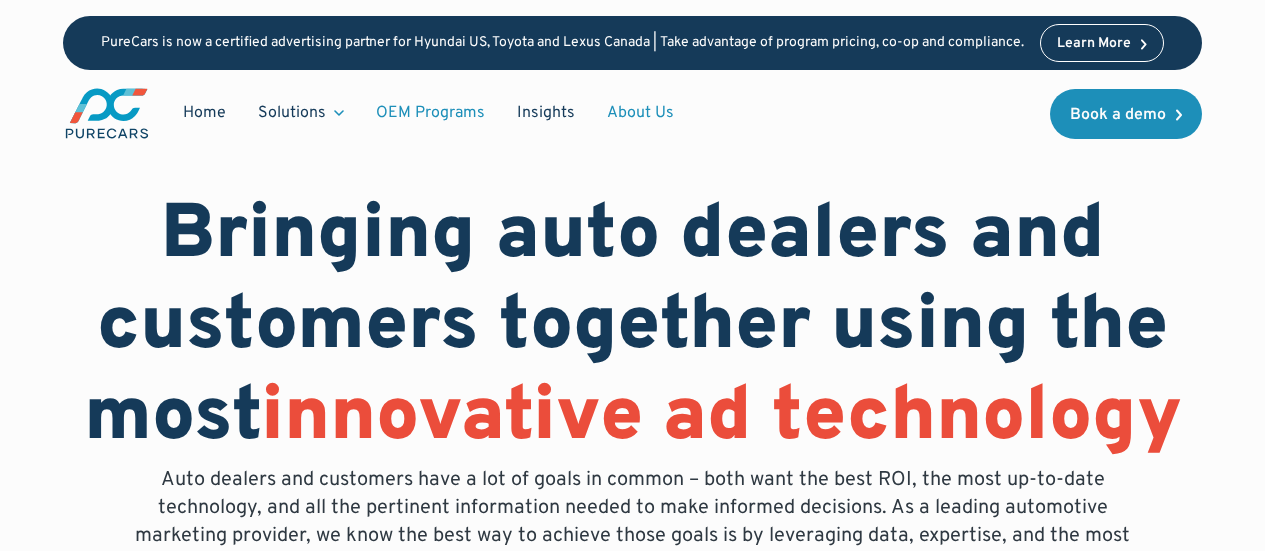click on "OEM Programs" at bounding box center (430, 113) 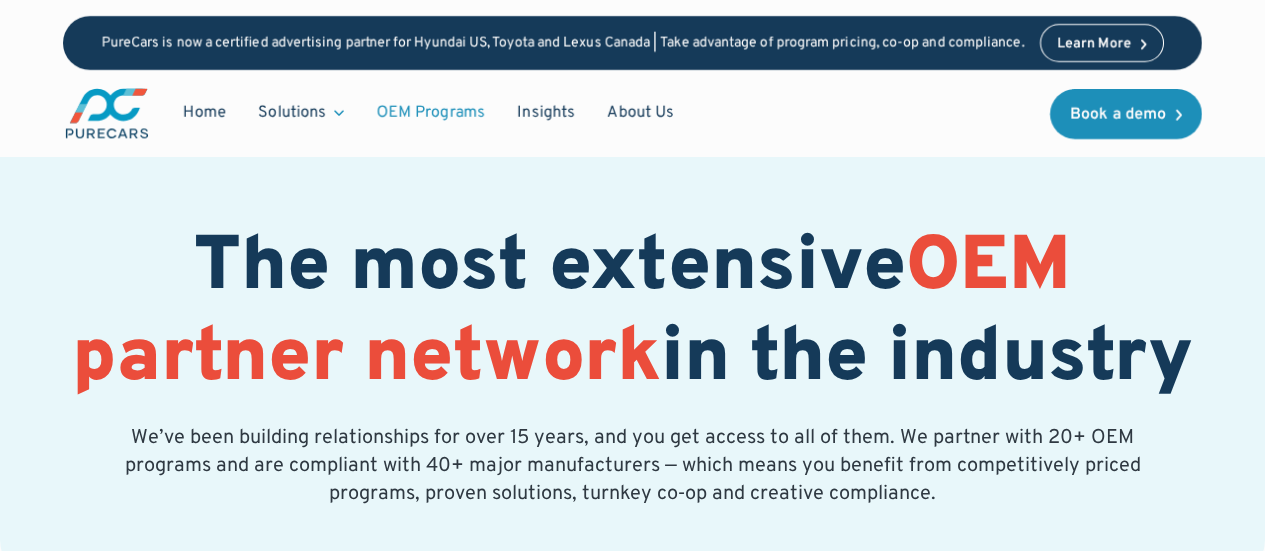 scroll, scrollTop: 0, scrollLeft: 0, axis: both 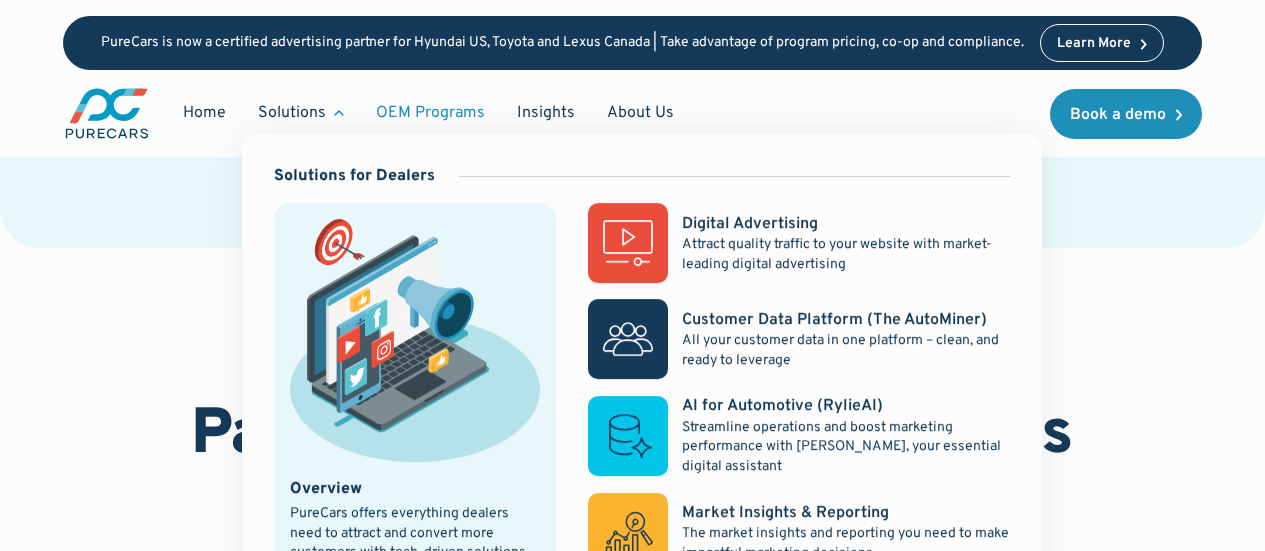 click on "Solutions" at bounding box center (301, 113) 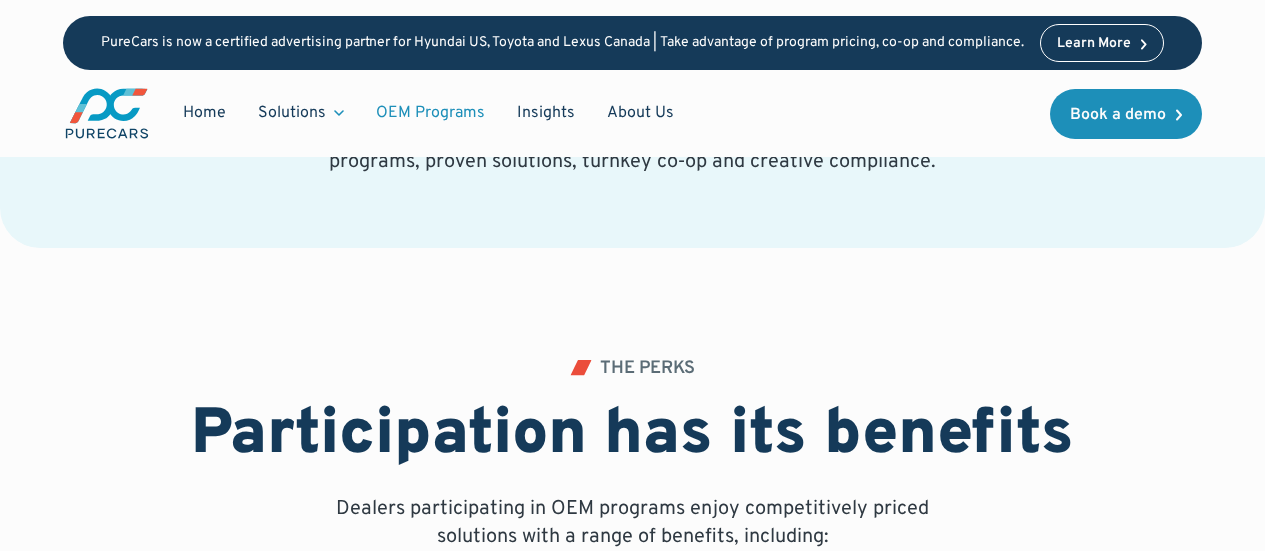 click on "Solutions" at bounding box center [301, 113] 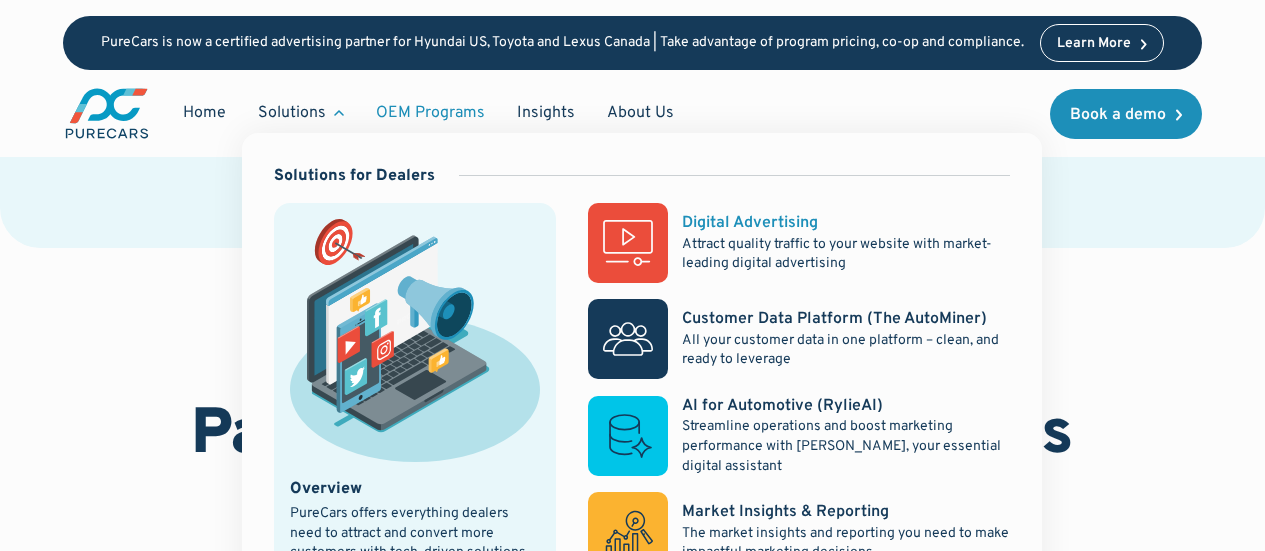 click on "Digital Advertising" at bounding box center [750, 223] 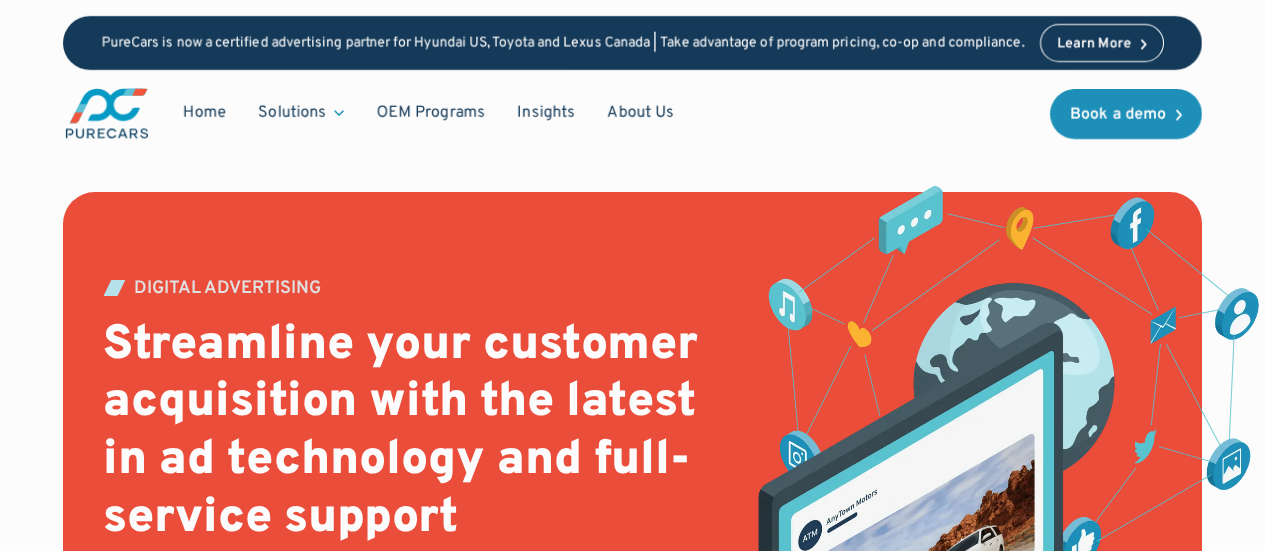 scroll, scrollTop: 0, scrollLeft: 0, axis: both 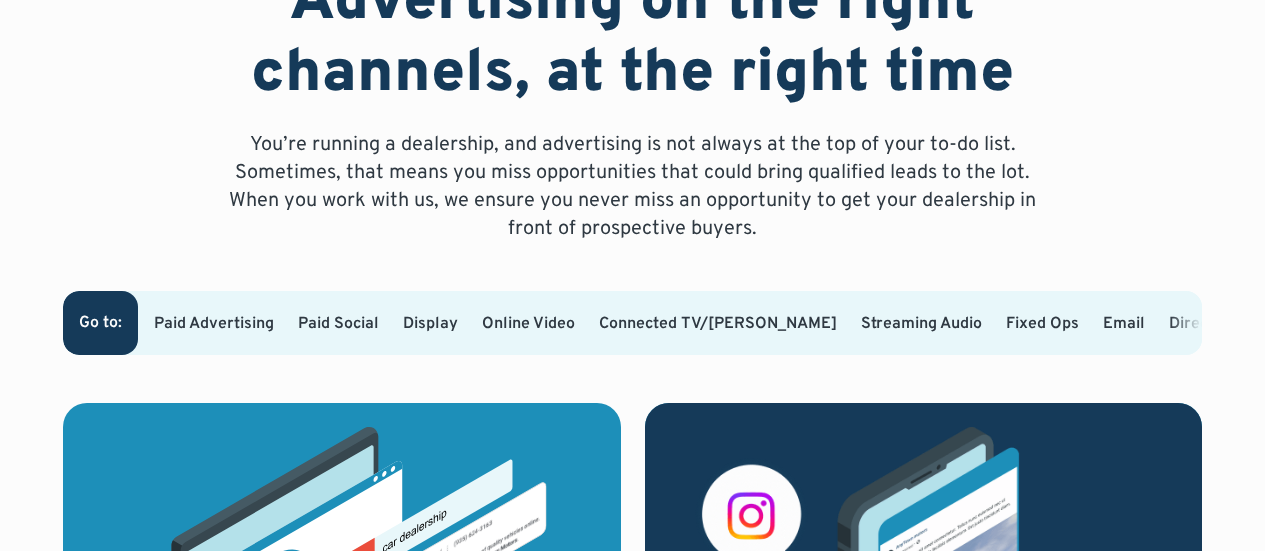 click on "Connected TV/[PERSON_NAME]" at bounding box center (718, 324) 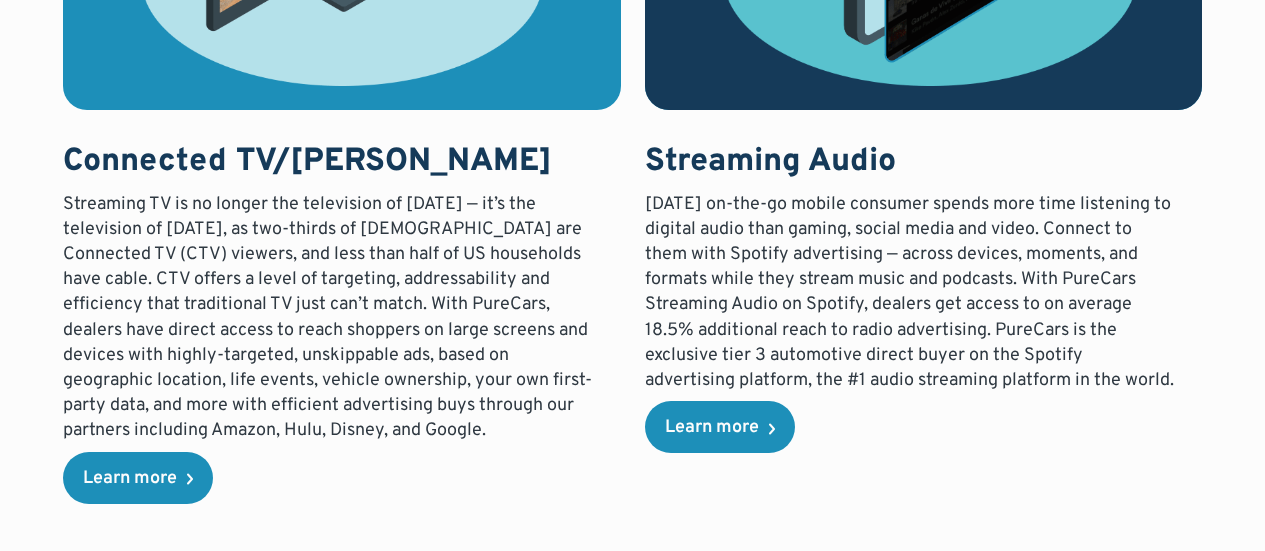scroll, scrollTop: 3580, scrollLeft: 0, axis: vertical 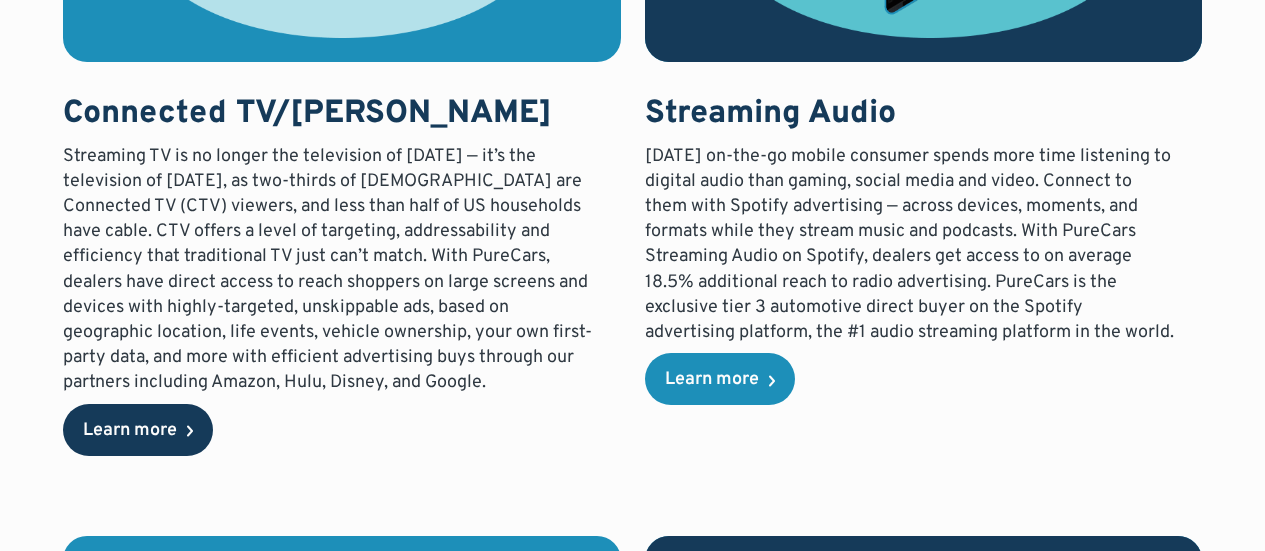 click on "Learn more" at bounding box center (138, 430) 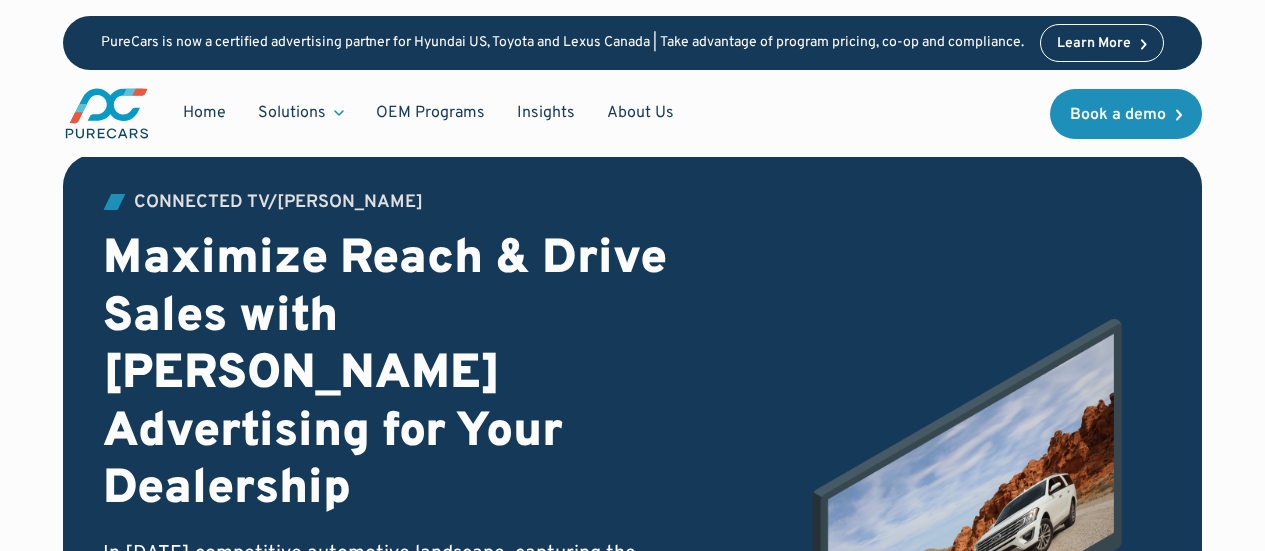 scroll, scrollTop: 0, scrollLeft: 0, axis: both 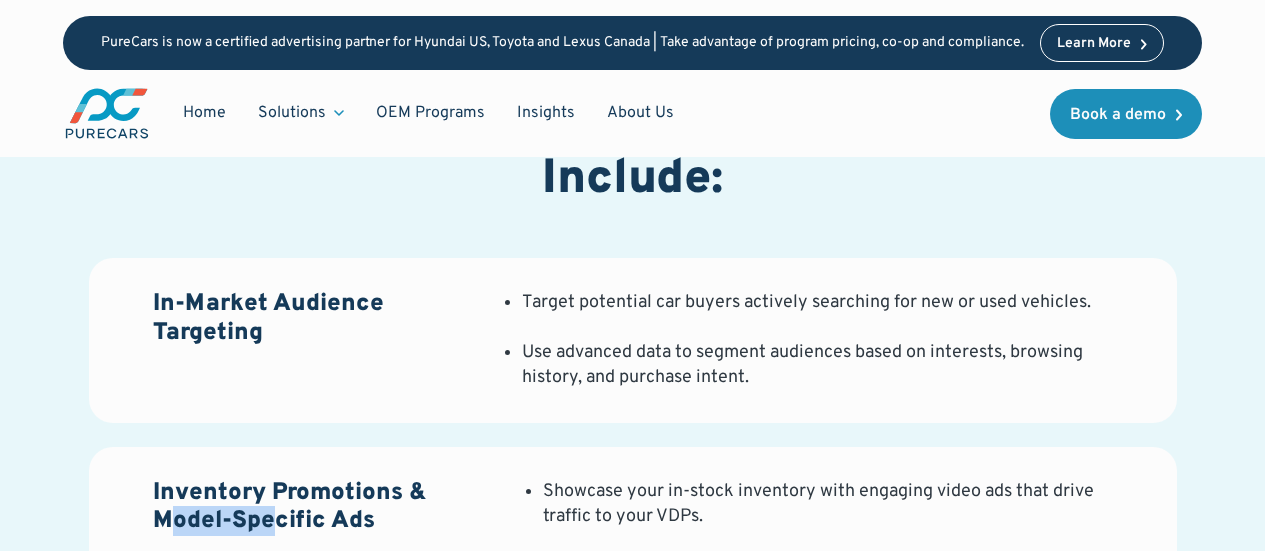 drag, startPoint x: 169, startPoint y: 381, endPoint x: 277, endPoint y: 383, distance: 108.01852 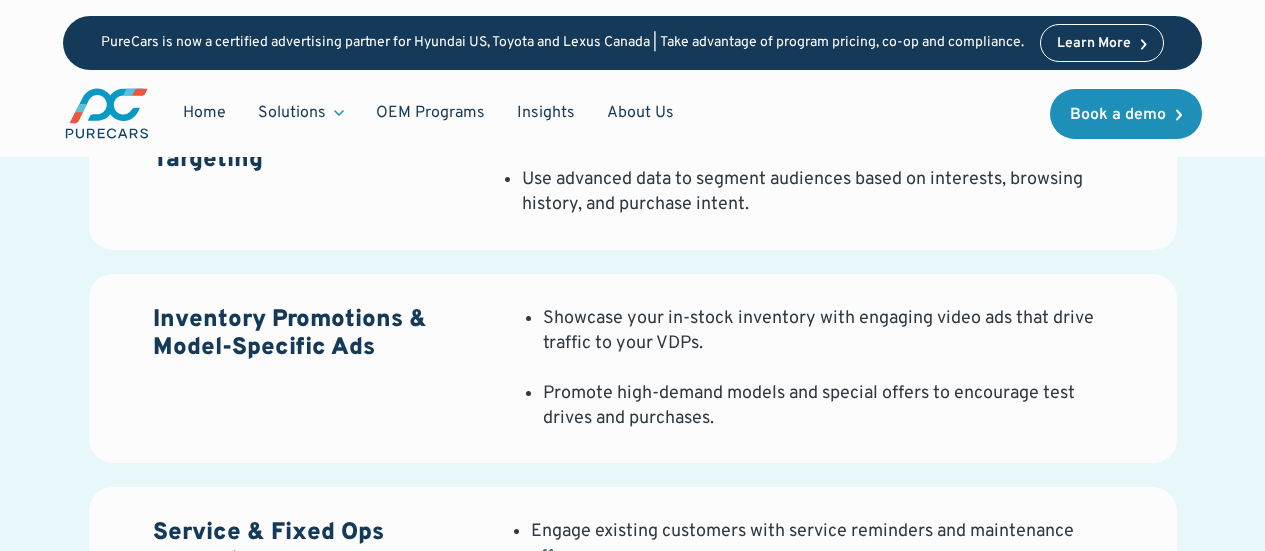 click on "Service & Fixed Ops Campaigns" at bounding box center (306, 548) 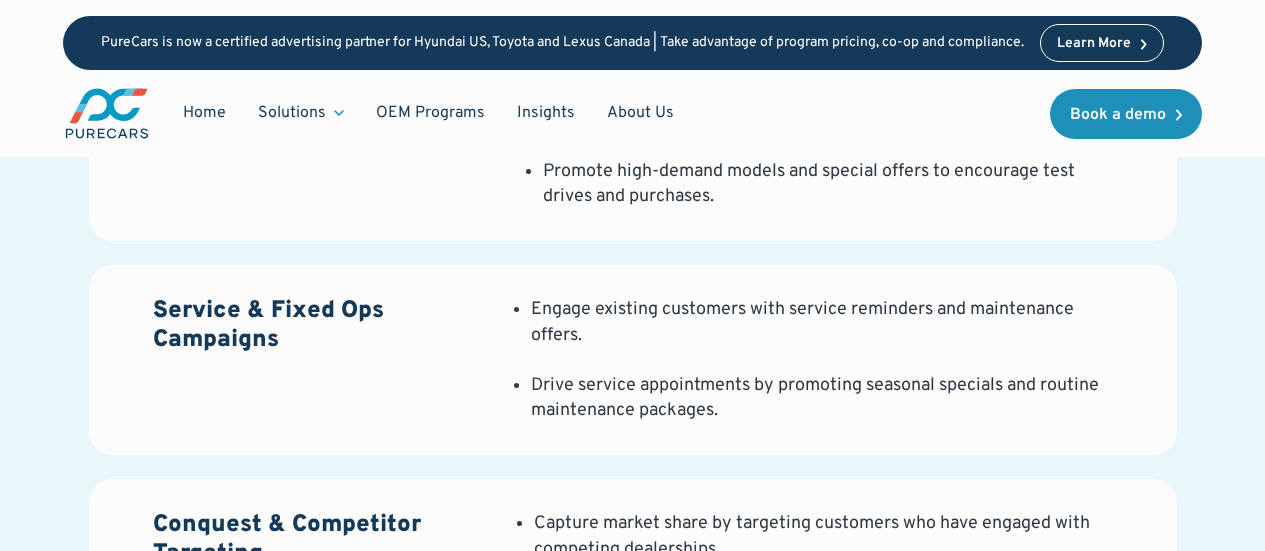 scroll, scrollTop: 2751, scrollLeft: 0, axis: vertical 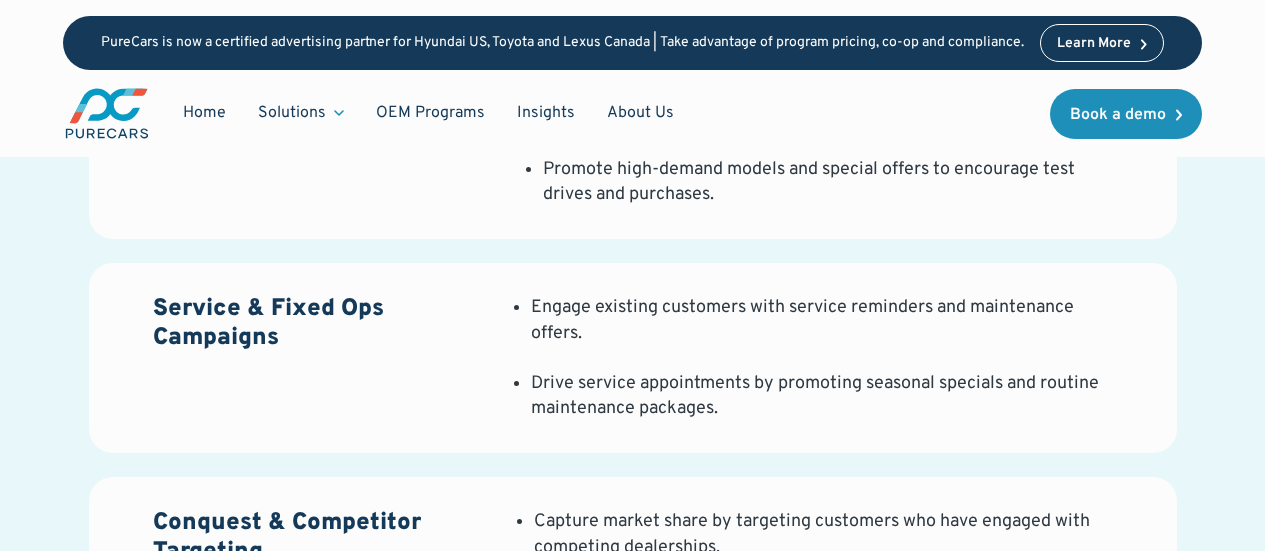click on "Conquest & Competitor Targeting" at bounding box center [308, 538] 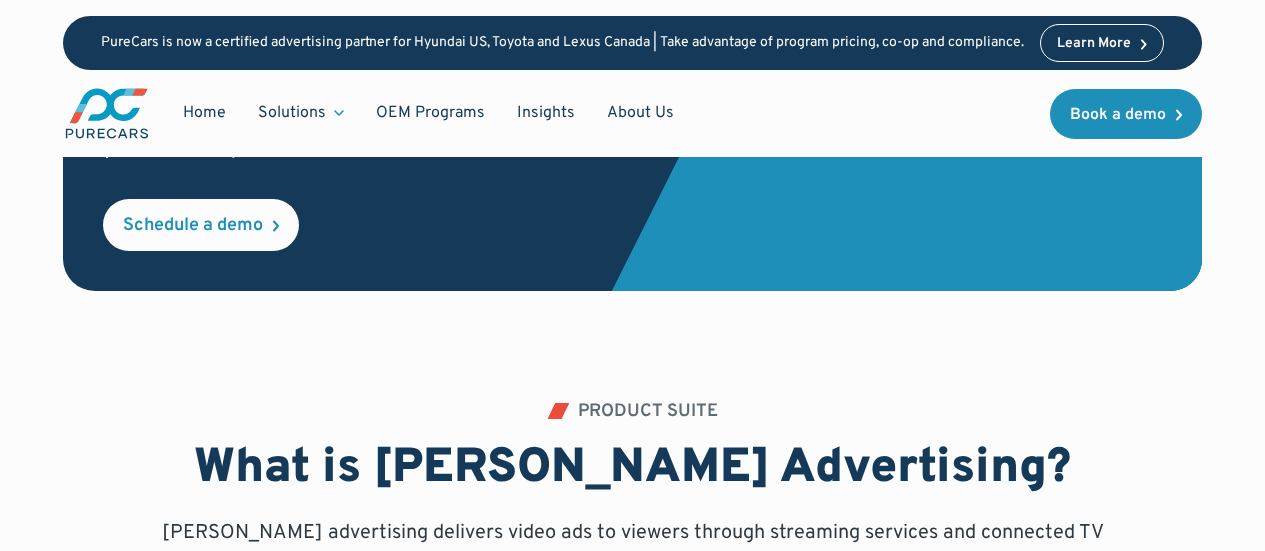 scroll, scrollTop: 958, scrollLeft: 0, axis: vertical 